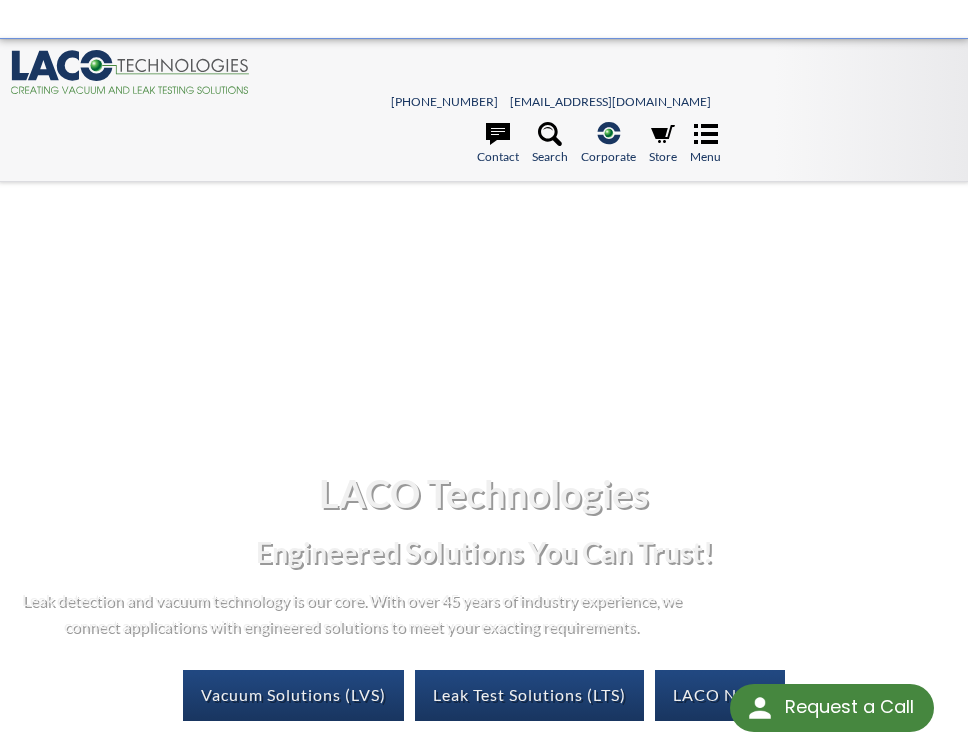 scroll, scrollTop: 0, scrollLeft: 0, axis: both 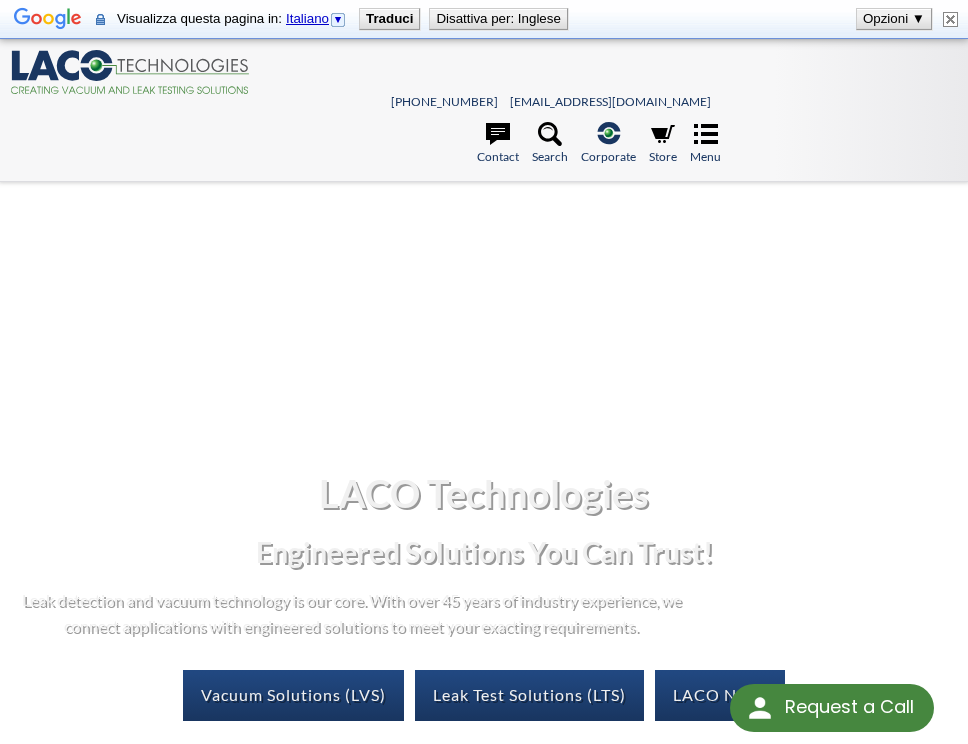 click on ".cls-1{fill:#193661;}.cls-2{fill:#58595b;}.cls-3{fill:url(#radial-gradient);}.cls-4{fill:#46883f;} LACO Vector logo" 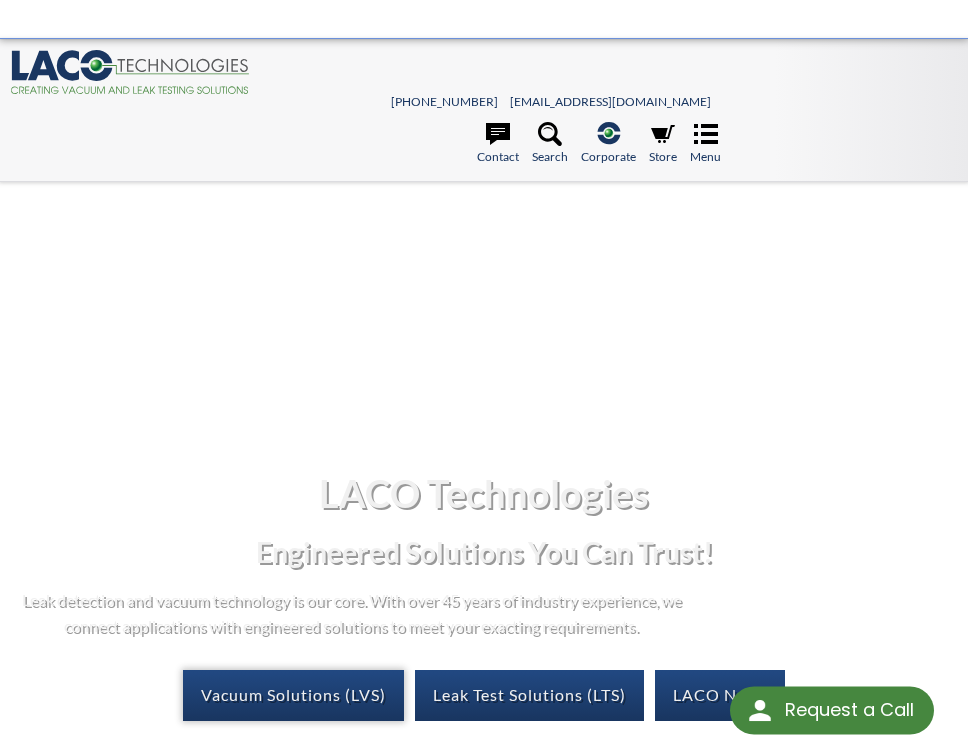 scroll, scrollTop: 0, scrollLeft: 0, axis: both 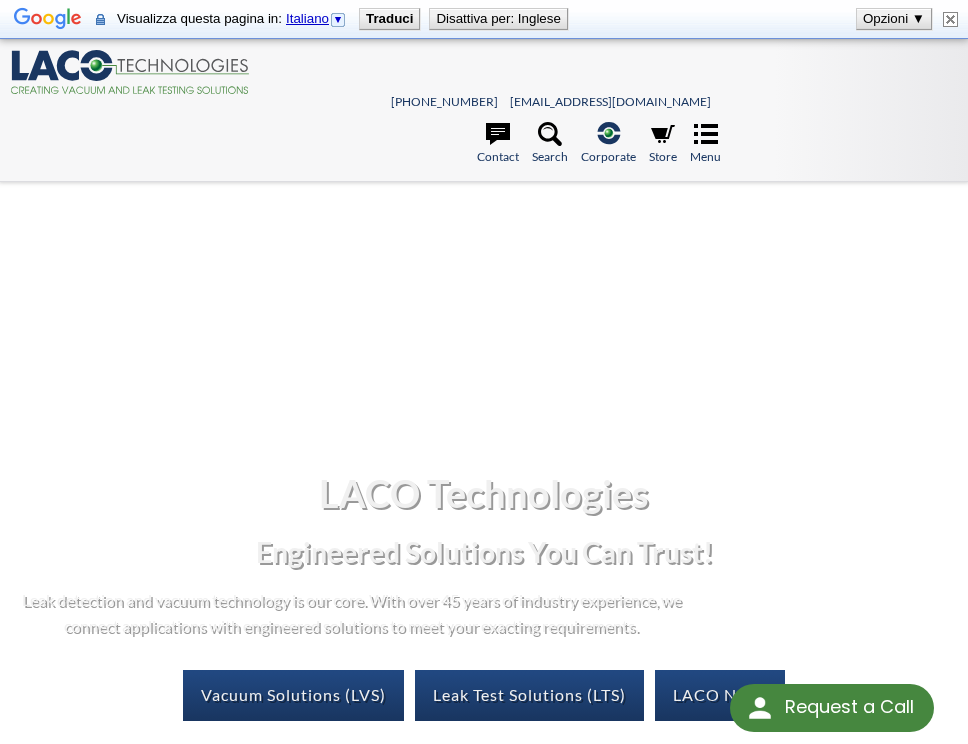 click on "Contact
Search
.st-0{fill:#193661;}
.st-1{fill:url(#SVGID_1_a);}
Corporate
LACO Corporate
LACO Leak Test Solutions (LTS)
LACO Vacuum Solutions (LVS)
About Us
Online Store
Blog
Careers
FAQ
Find a Rep
LACO News
Quality Certification
24/7 Support
Store
Menu" at bounding box center (365, 147) 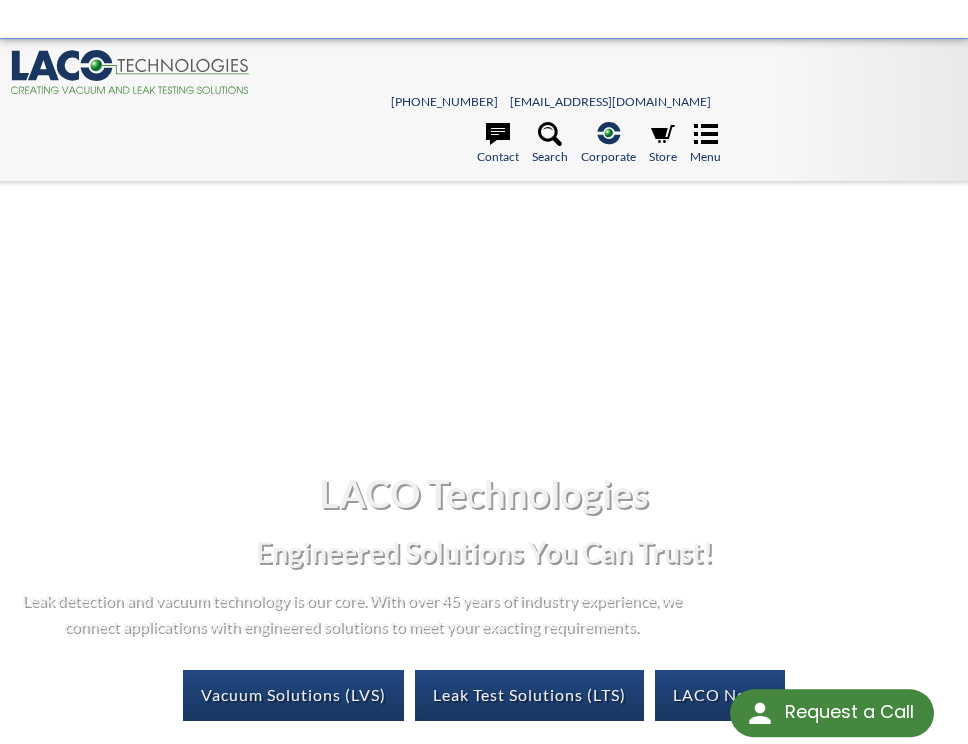 scroll, scrollTop: 0, scrollLeft: 0, axis: both 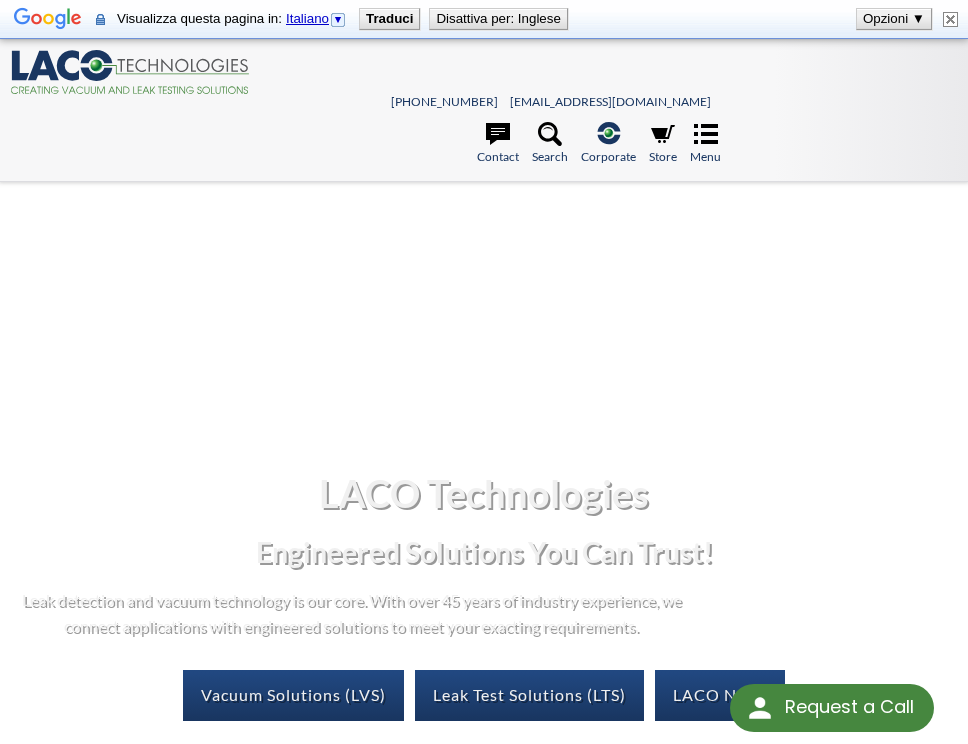 click on "Contact
Search
.st-0{fill:#193661;}
.st-1{fill:url(#SVGID_1_a);}
Corporate
LACO Corporate
LACO Leak Test Solutions (LTS)
LACO Vacuum Solutions (LVS)
About Us
Online Store
Blog
Careers
FAQ
Find a Rep
LACO News
Quality Certification
24/7 Support
Store
Menu" at bounding box center (365, 147) 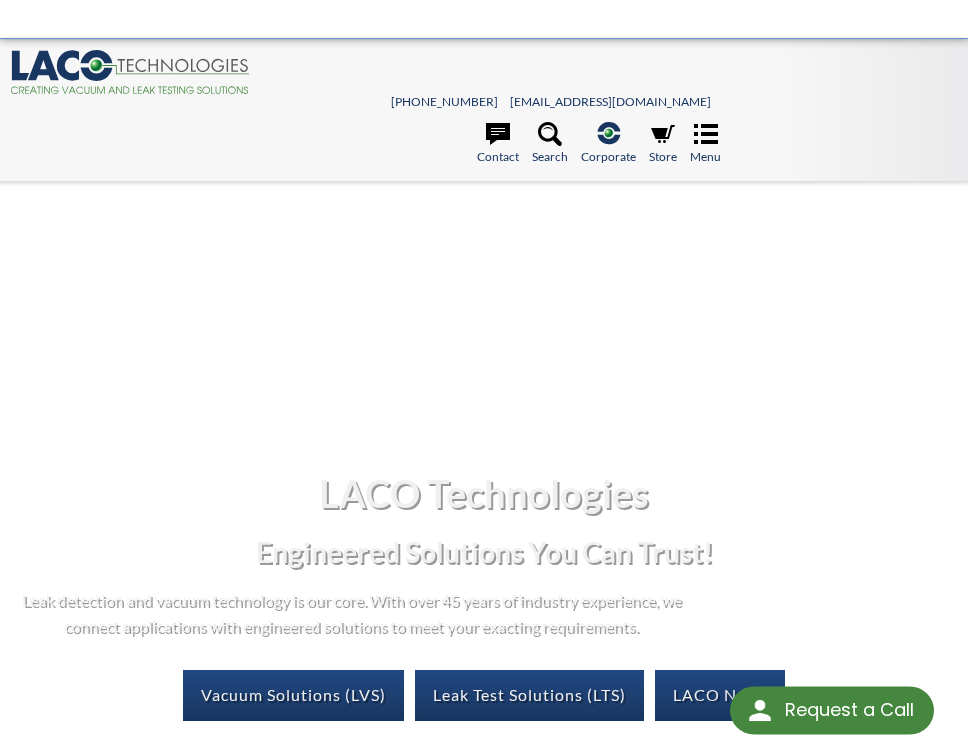 scroll, scrollTop: 0, scrollLeft: 0, axis: both 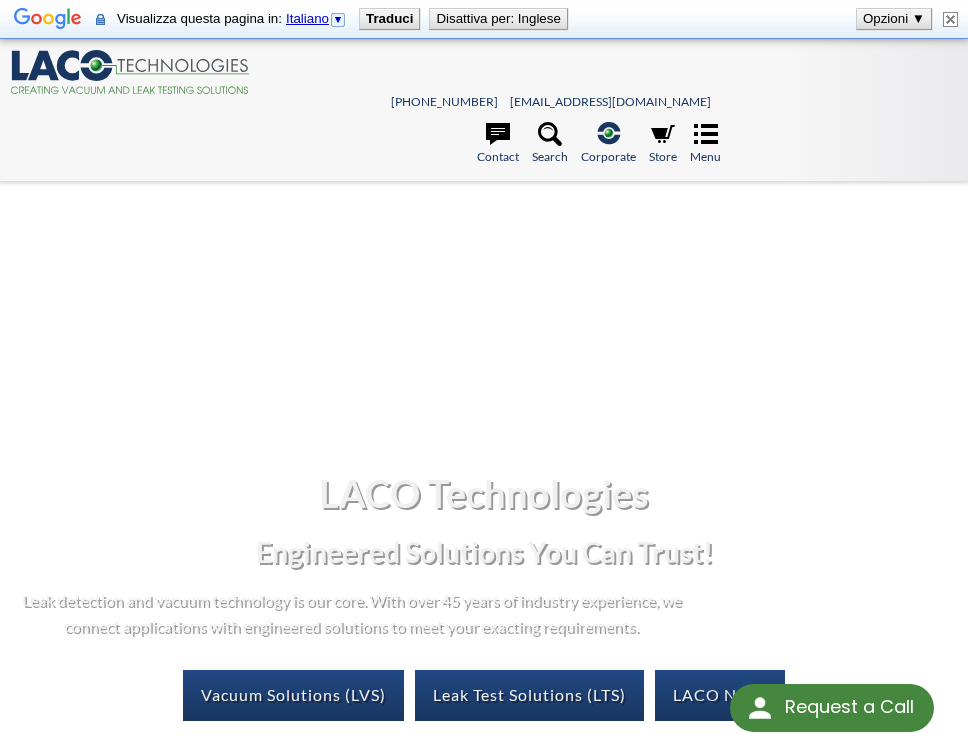 click at bounding box center [48, 20] 